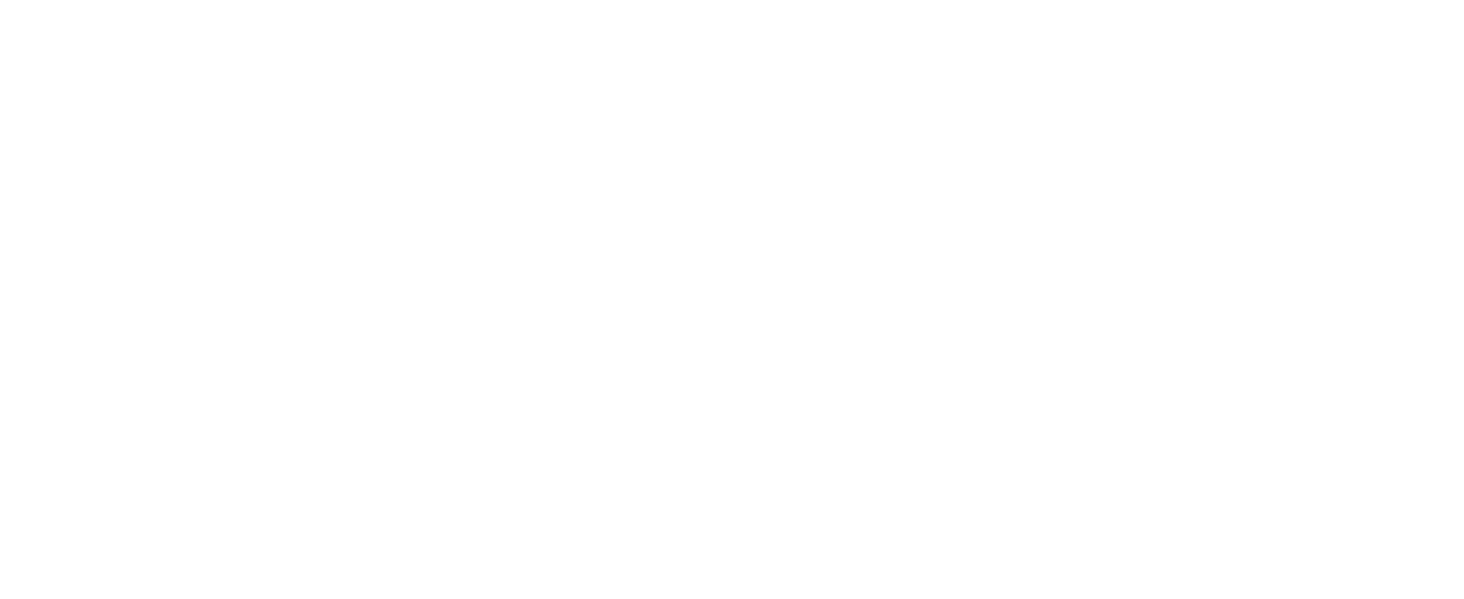 scroll, scrollTop: 0, scrollLeft: 0, axis: both 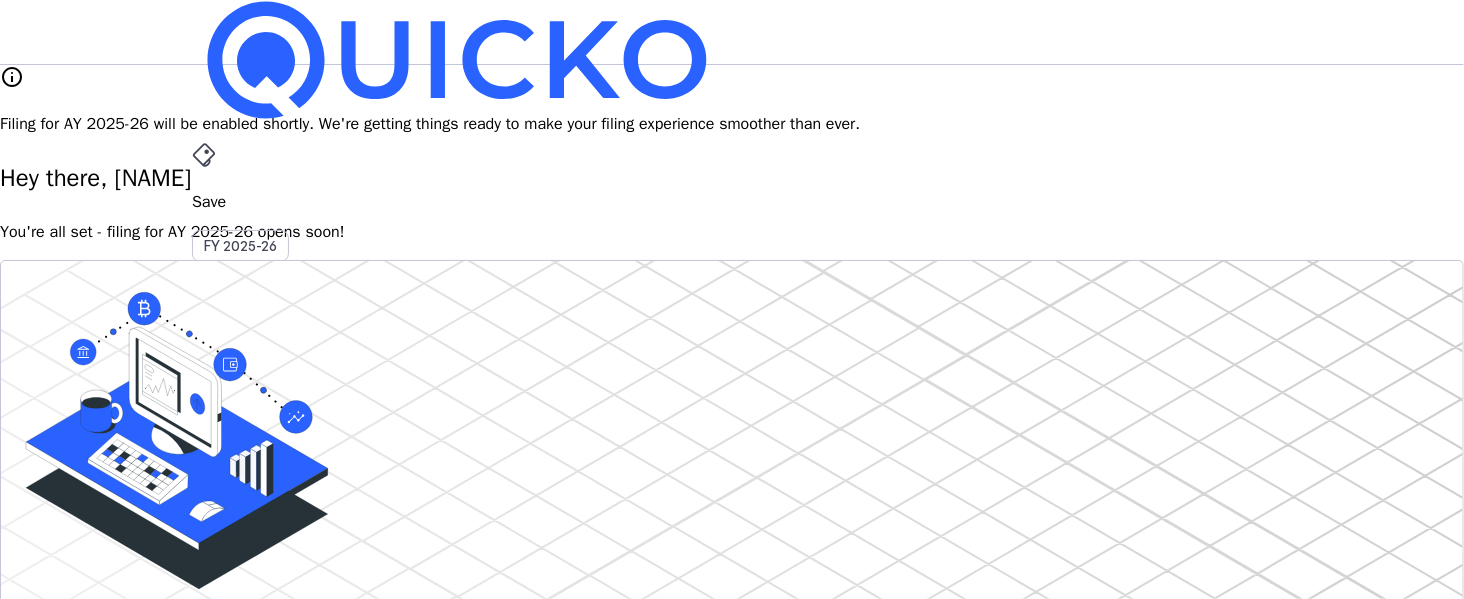 click on "More" at bounding box center (732, 496) 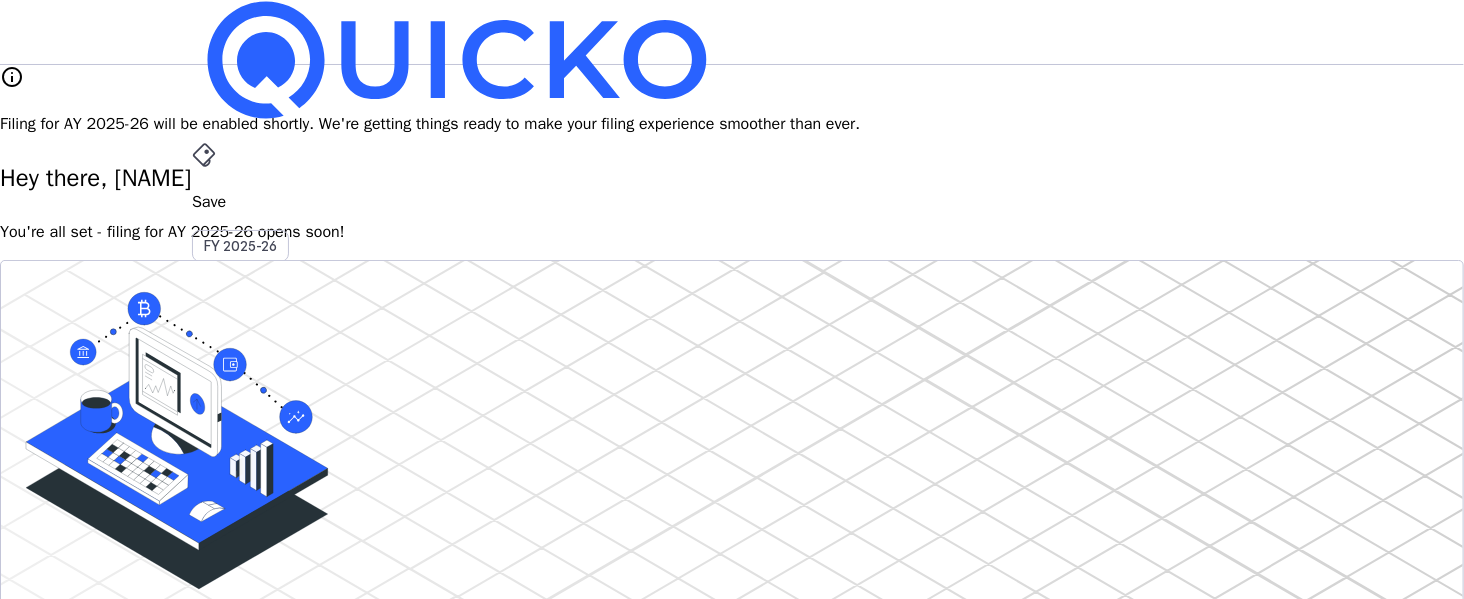 click on "AY 2025-26" at bounding box center [241, 452] 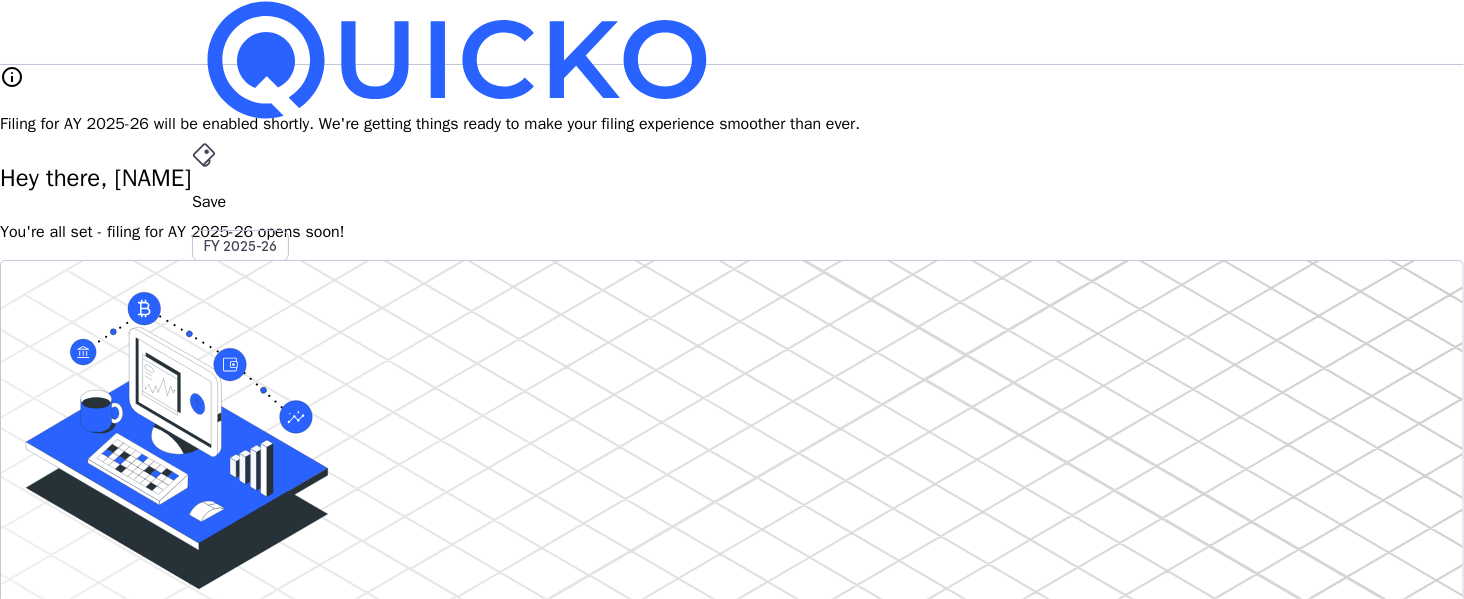 click on "File" at bounding box center [732, 408] 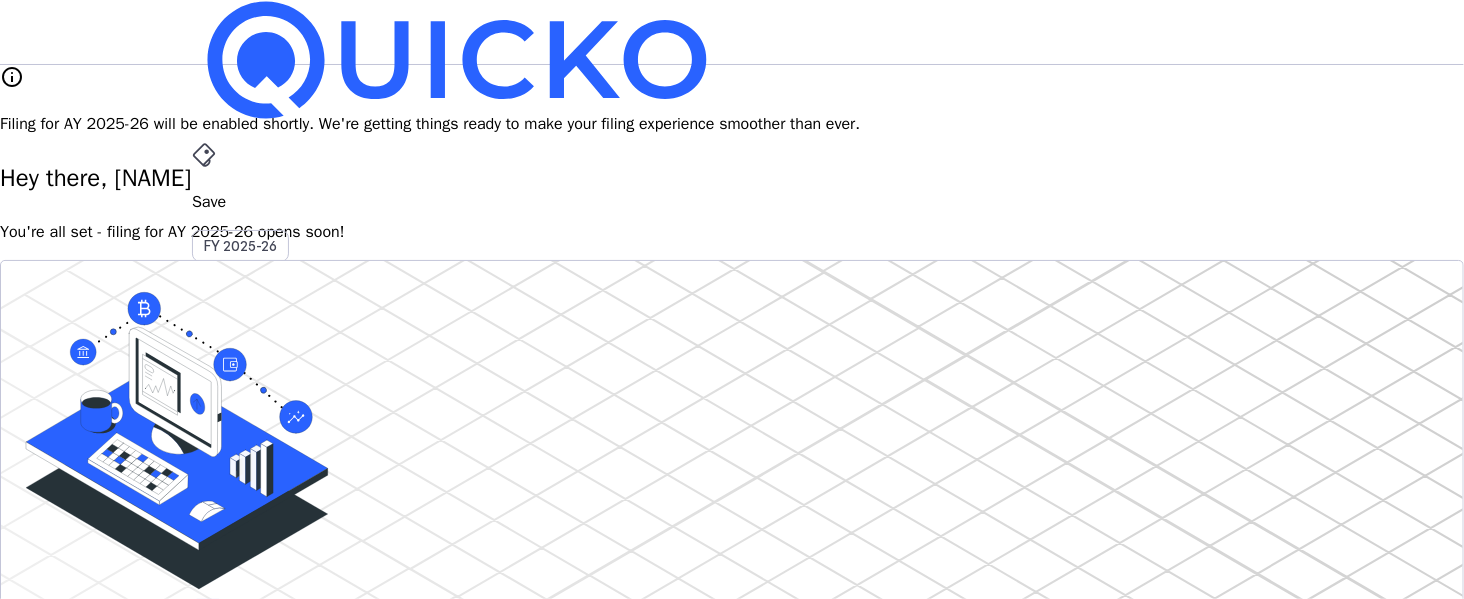 click on "File" at bounding box center [732, 408] 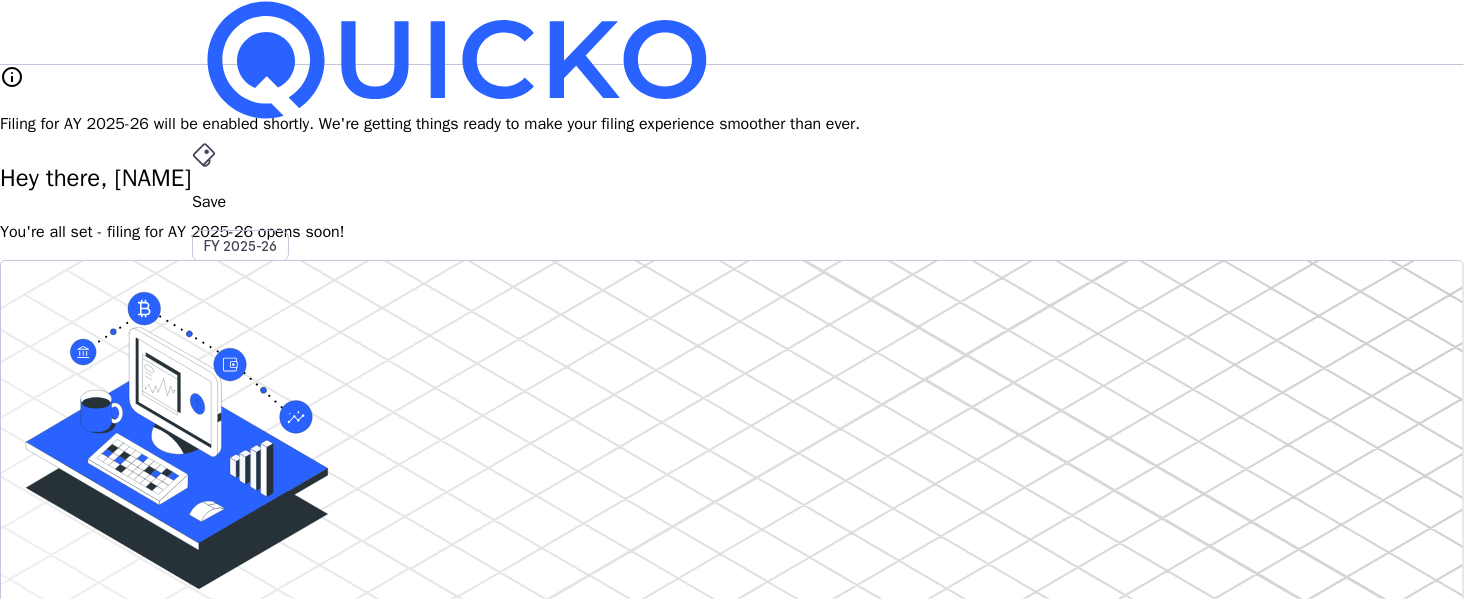 click on "File AY 2025-26" at bounding box center (732, 202) 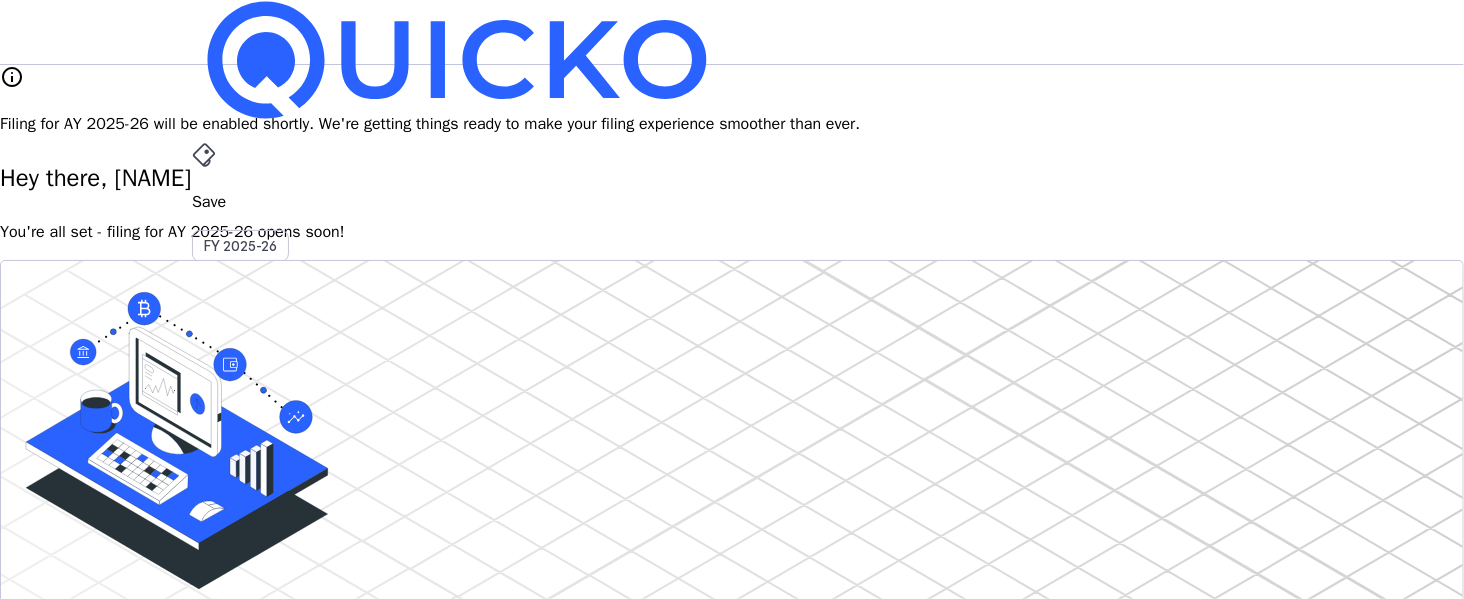 click on "AY 2025-26" at bounding box center [241, 452] 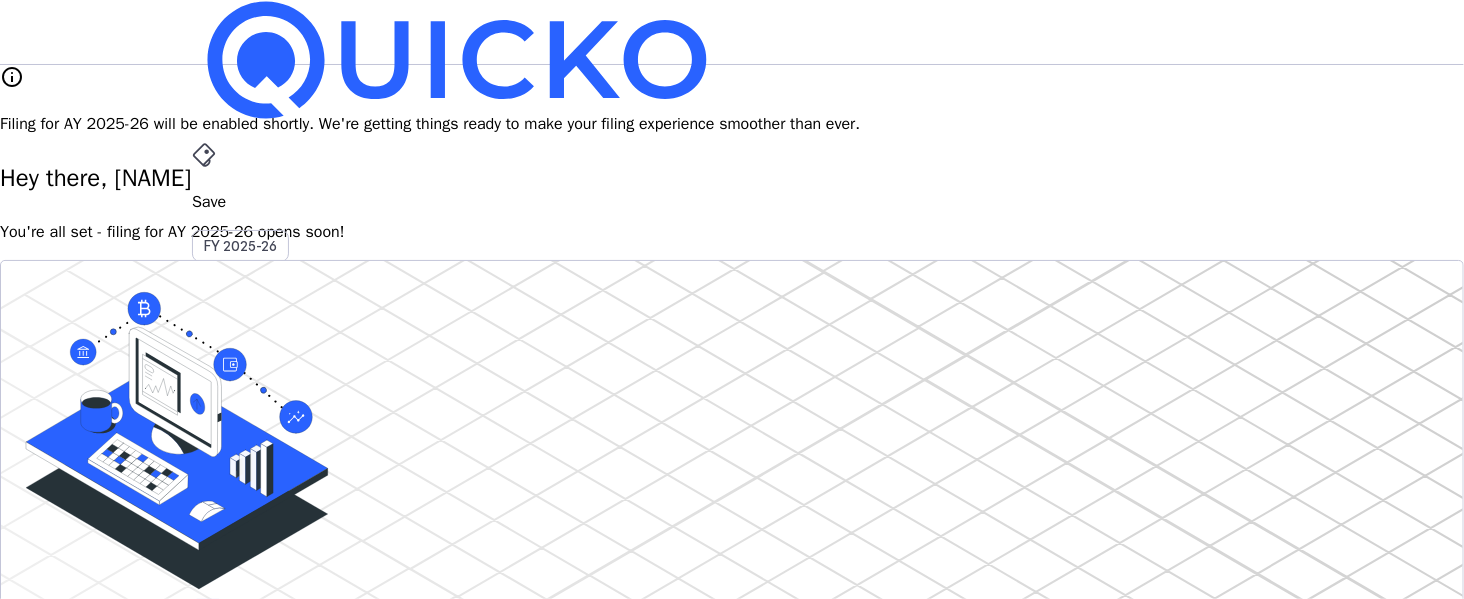 click on "File" at bounding box center [732, 408] 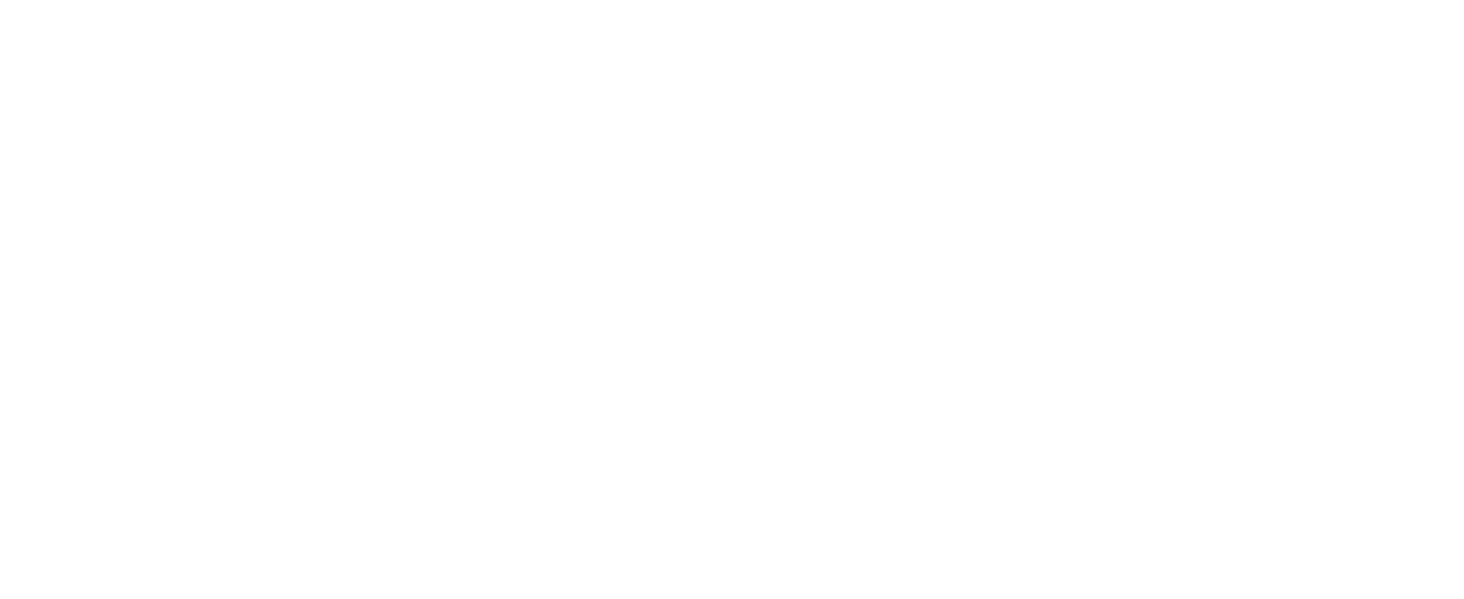 scroll, scrollTop: 0, scrollLeft: 0, axis: both 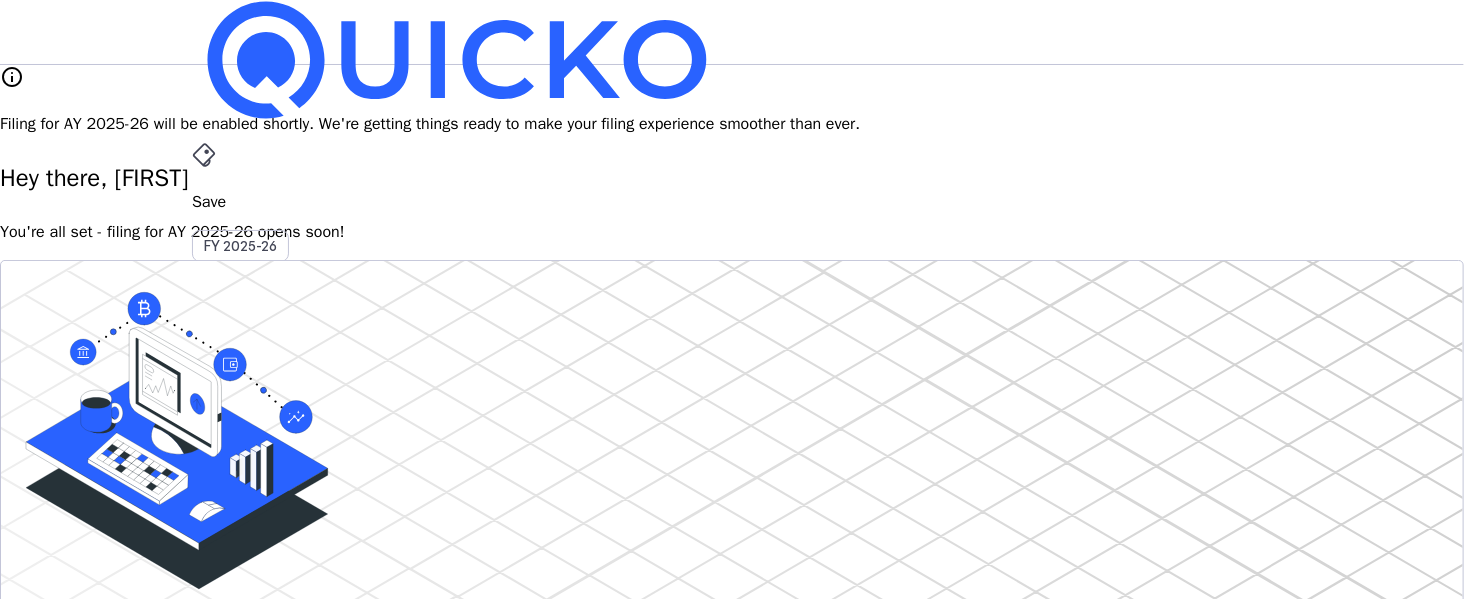 click at bounding box center (244, 623) 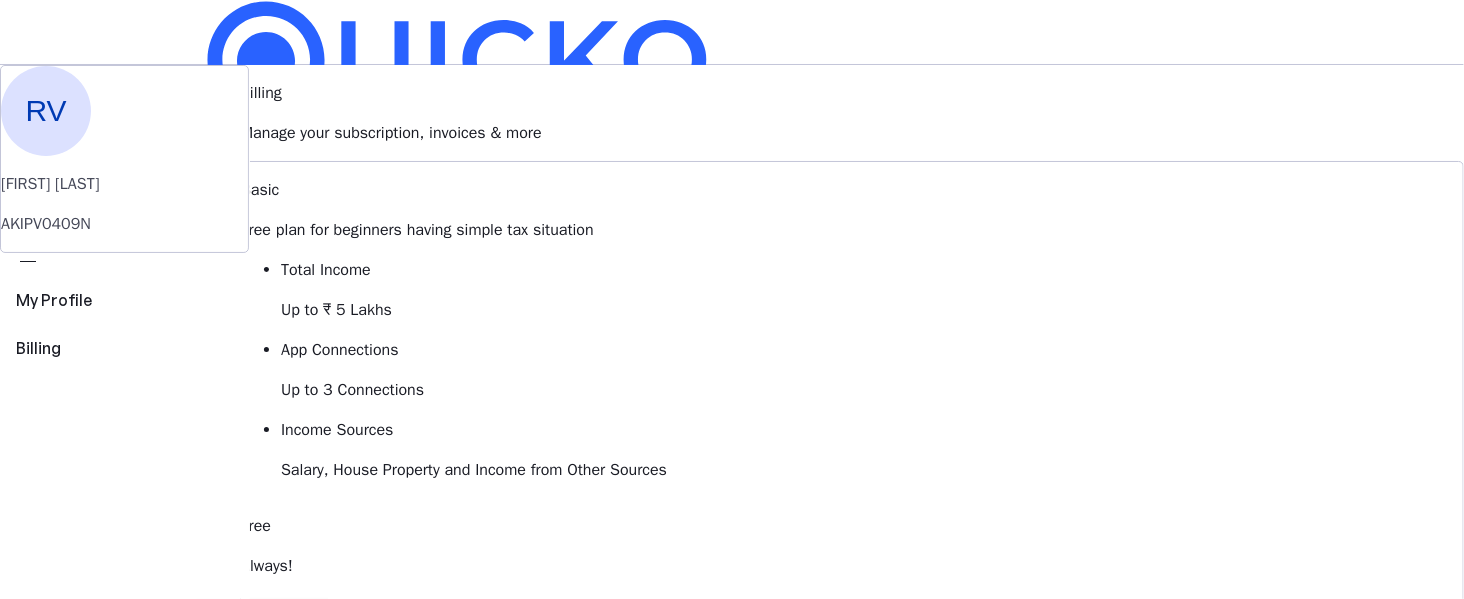 type 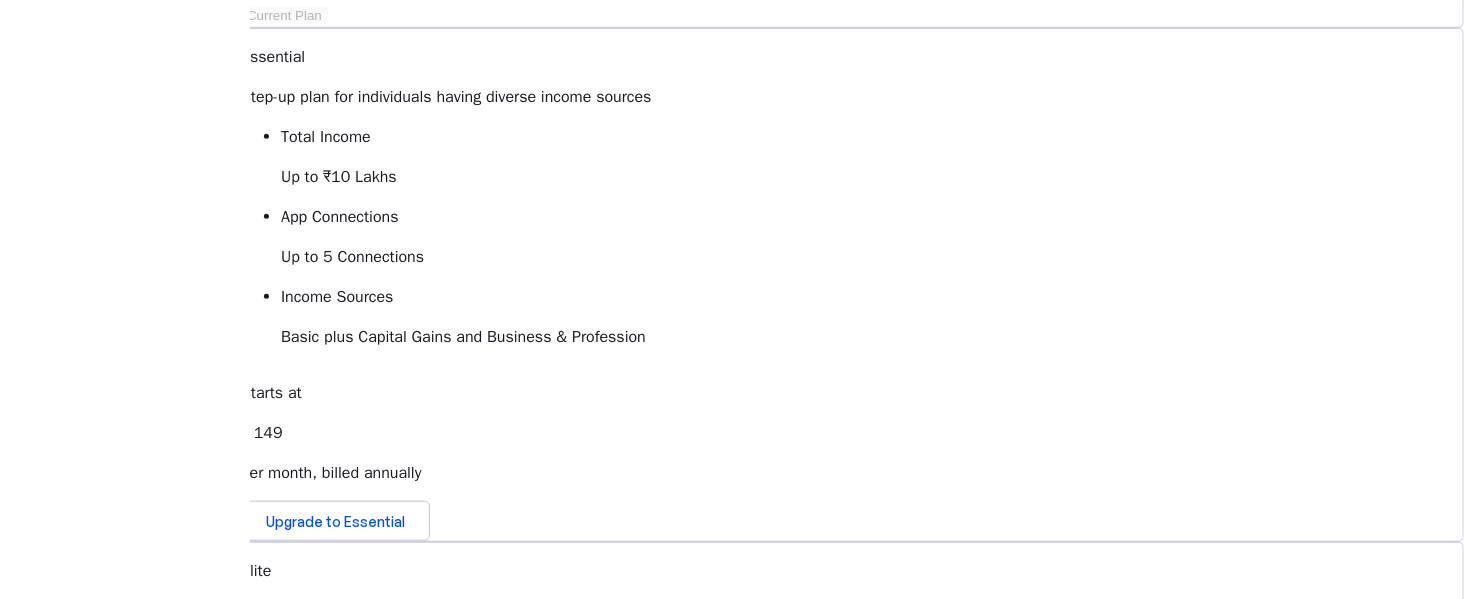 scroll, scrollTop: 586, scrollLeft: 0, axis: vertical 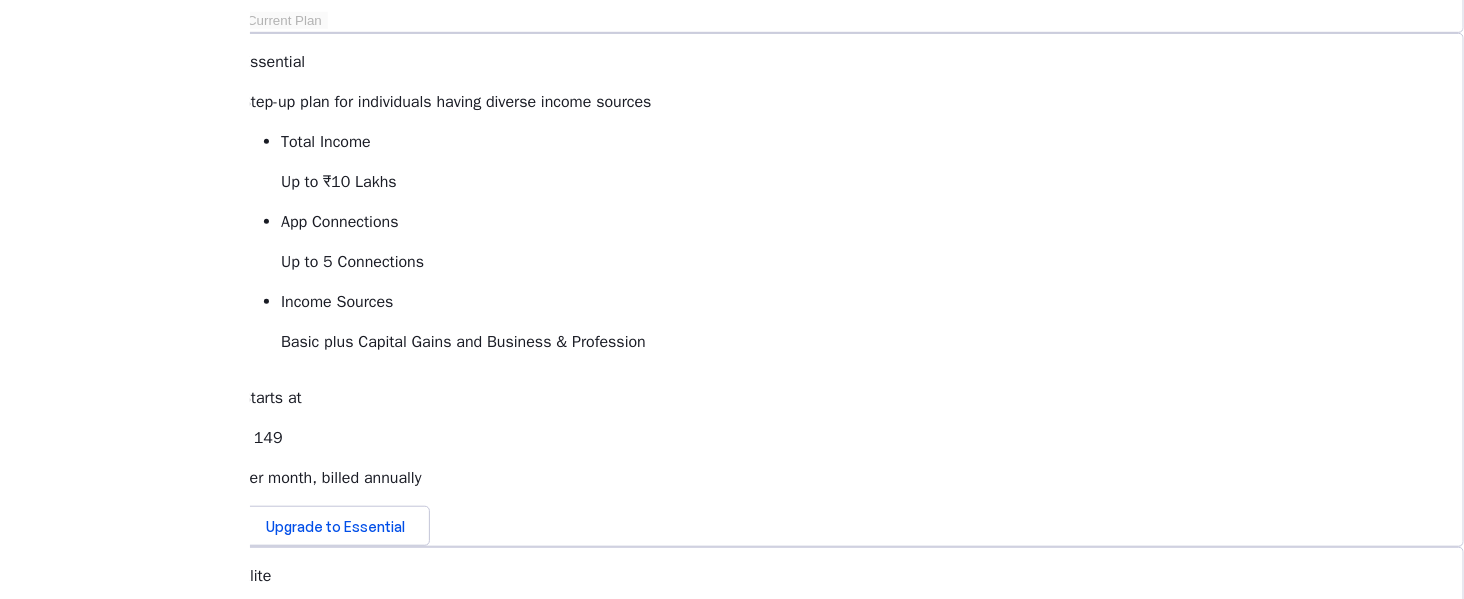 click on "View Comparison" at bounding box center (298, 1121) 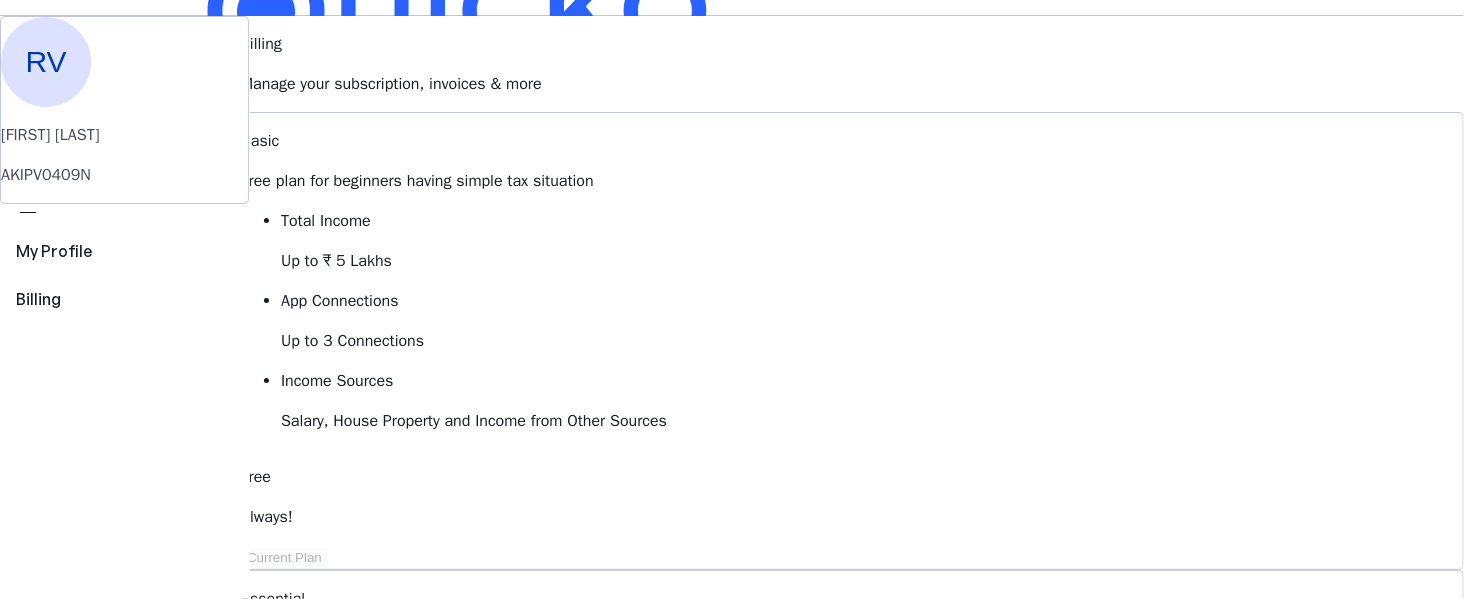 scroll, scrollTop: 0, scrollLeft: 0, axis: both 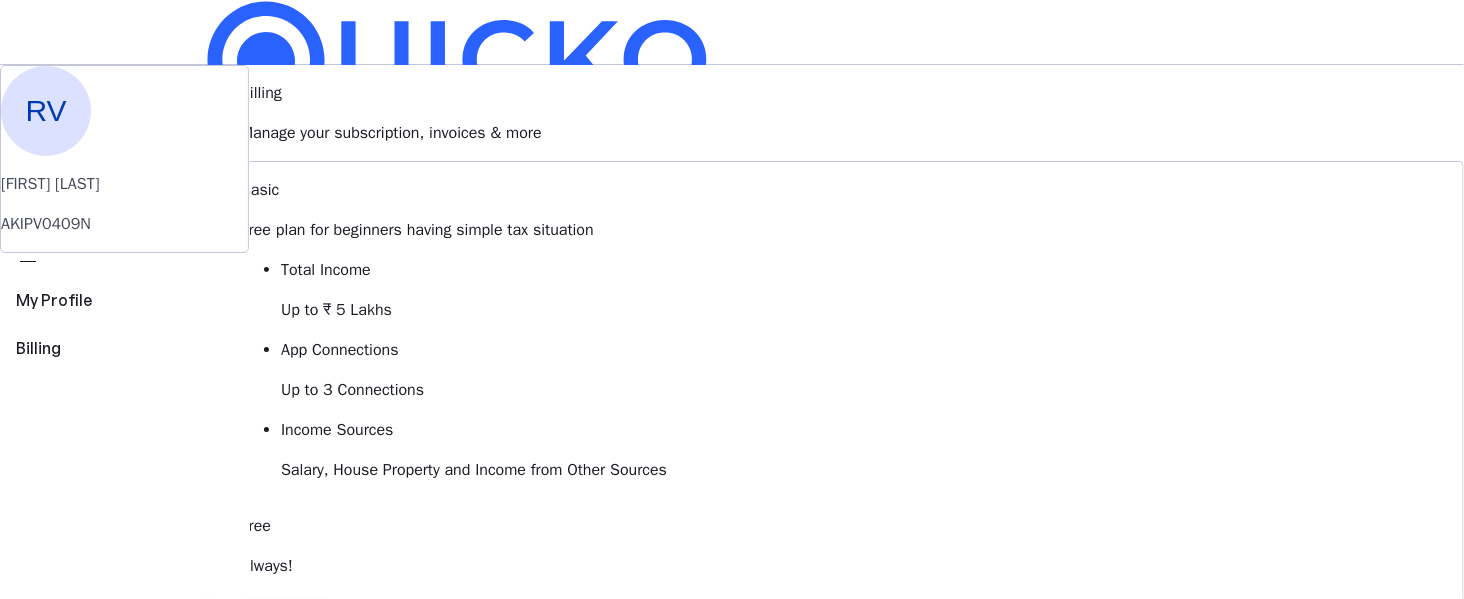 click on "All-inclusive plan for individuals having hight net worth" at bounding box center [852, 1242] 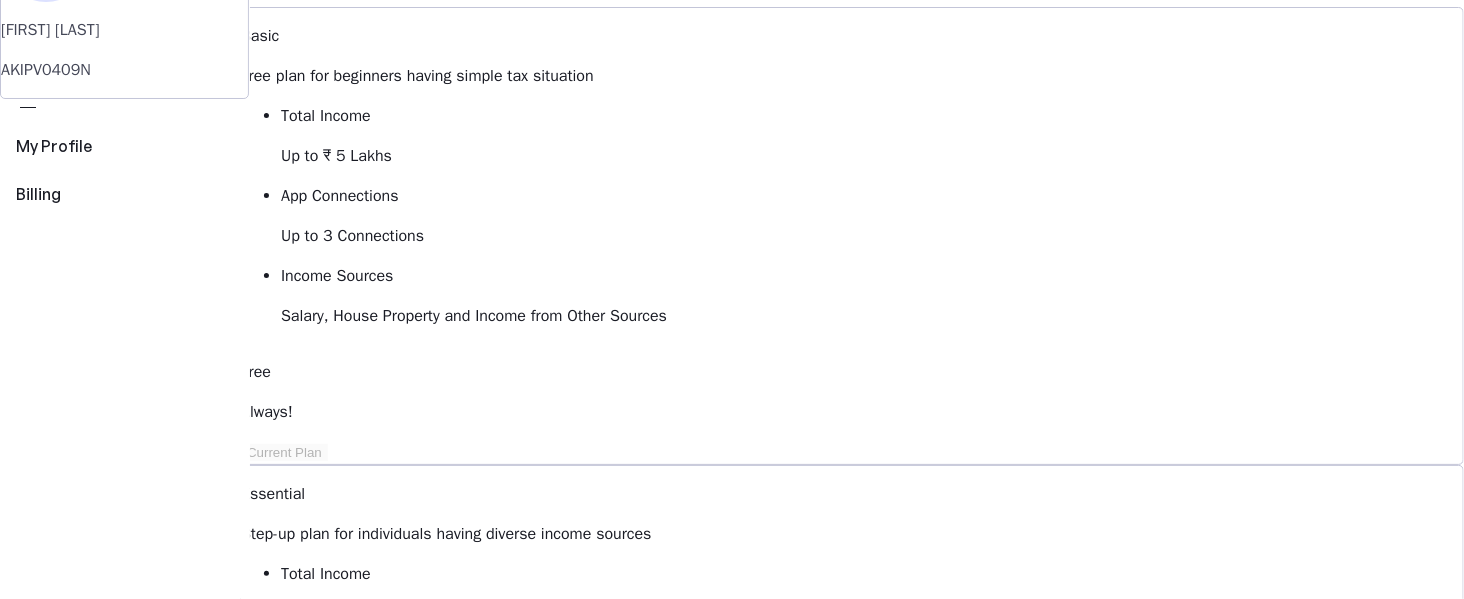 scroll, scrollTop: 480, scrollLeft: 0, axis: vertical 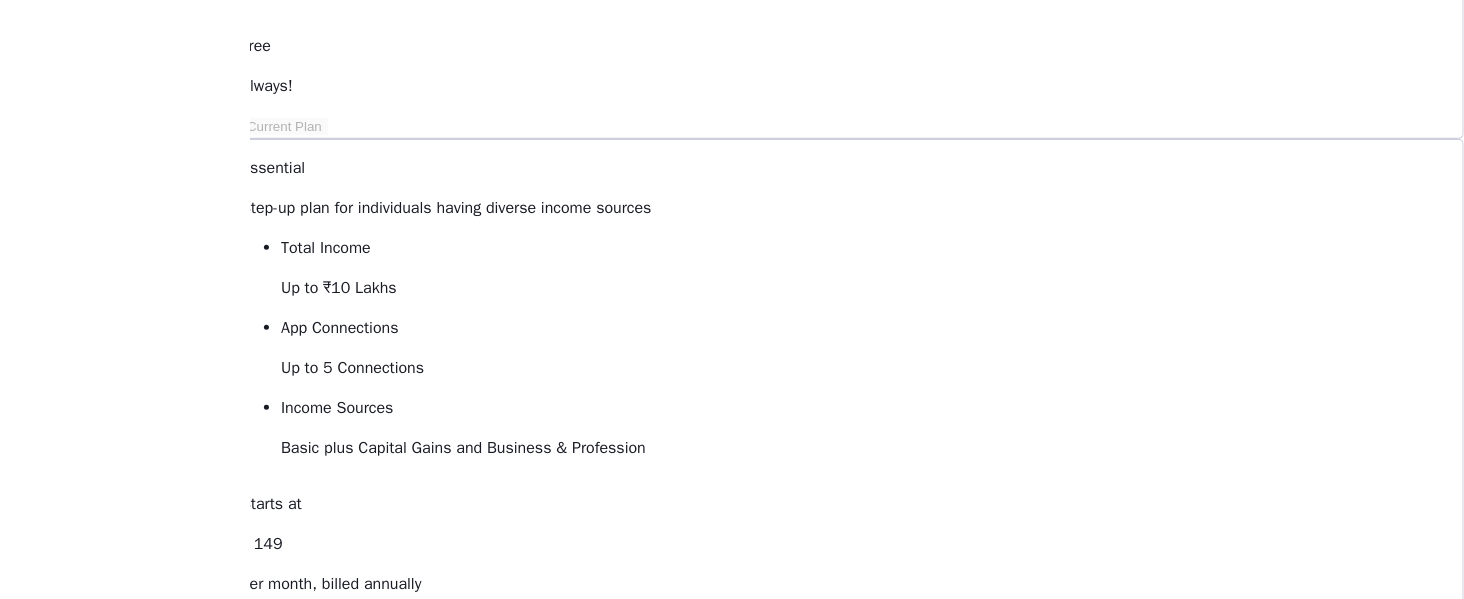 click on "Upgrade to Elite" at bounding box center (319, 1186) 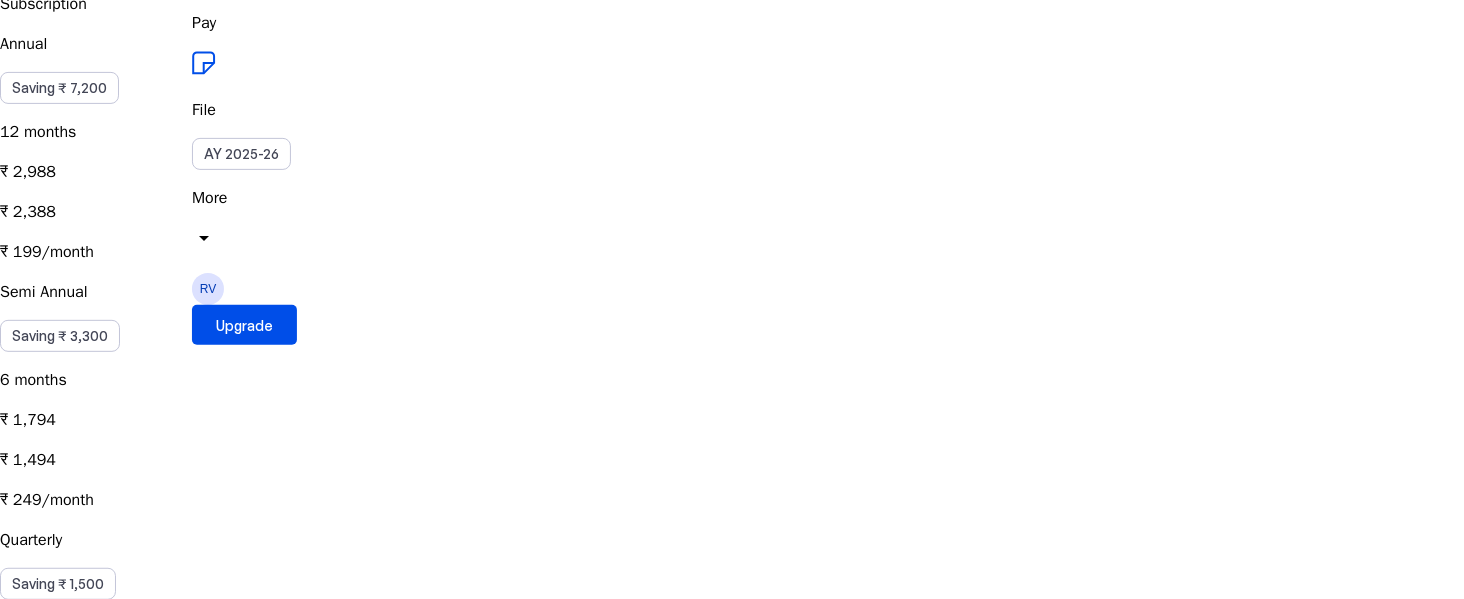 scroll, scrollTop: 320, scrollLeft: 0, axis: vertical 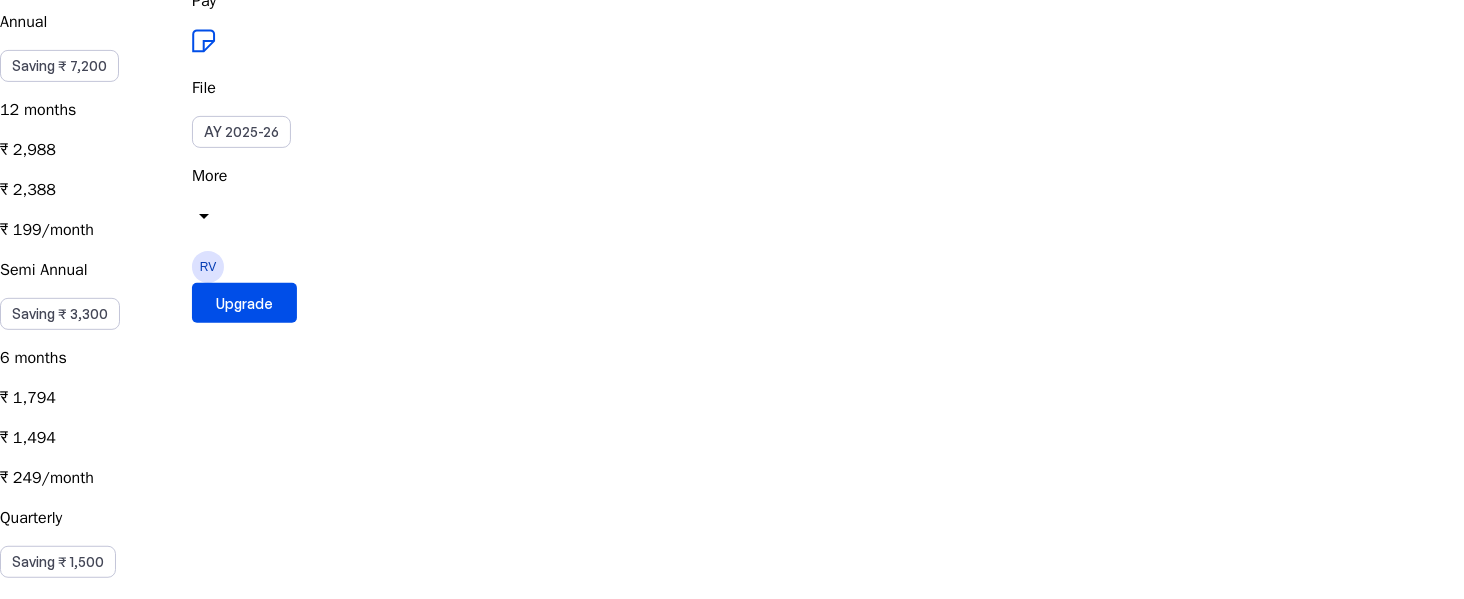 click on "Single Pass Purchasing Elite one time would keep your plan active for 30 days, granting you access to all Elite features during this period." at bounding box center (732, 826) 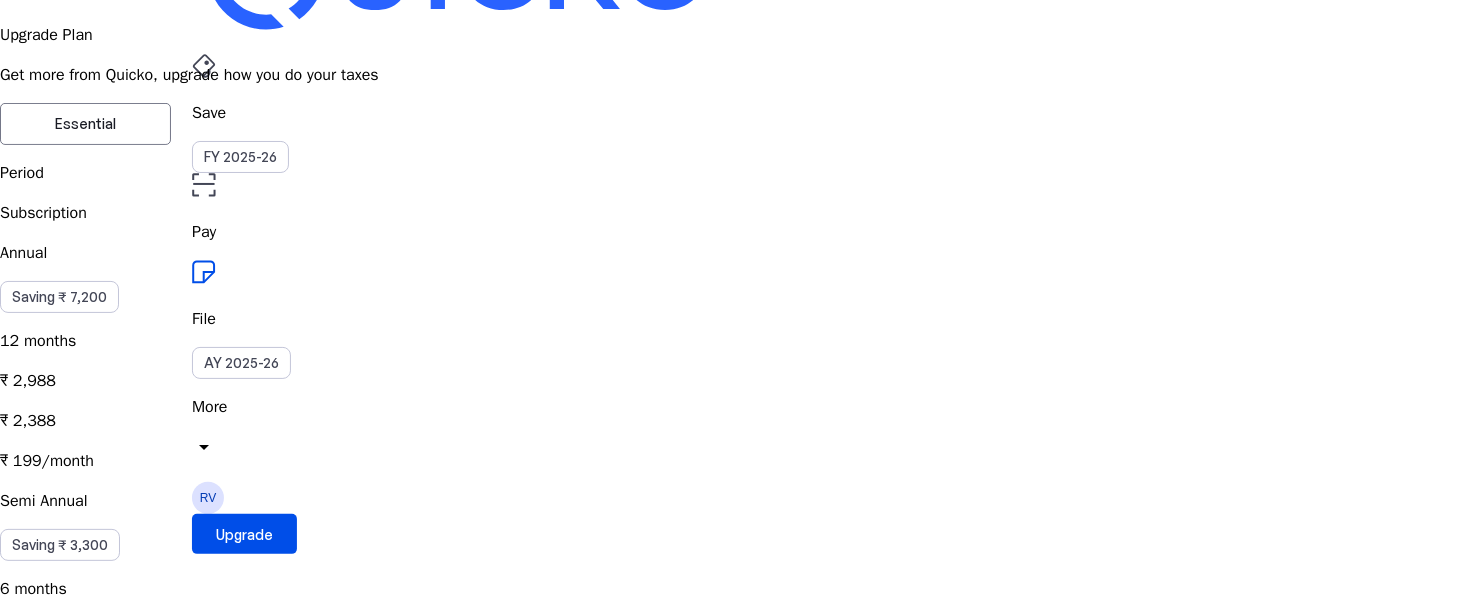 scroll, scrollTop: 0, scrollLeft: 0, axis: both 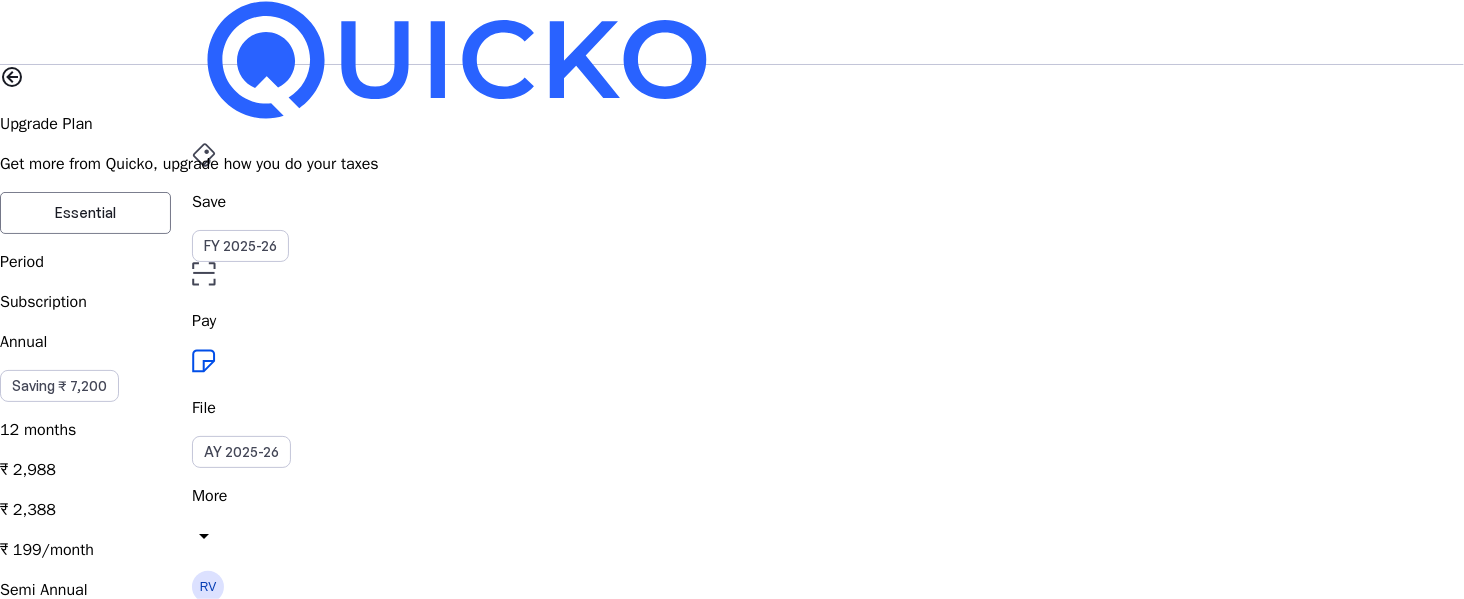 click on "RV" at bounding box center (208, 587) 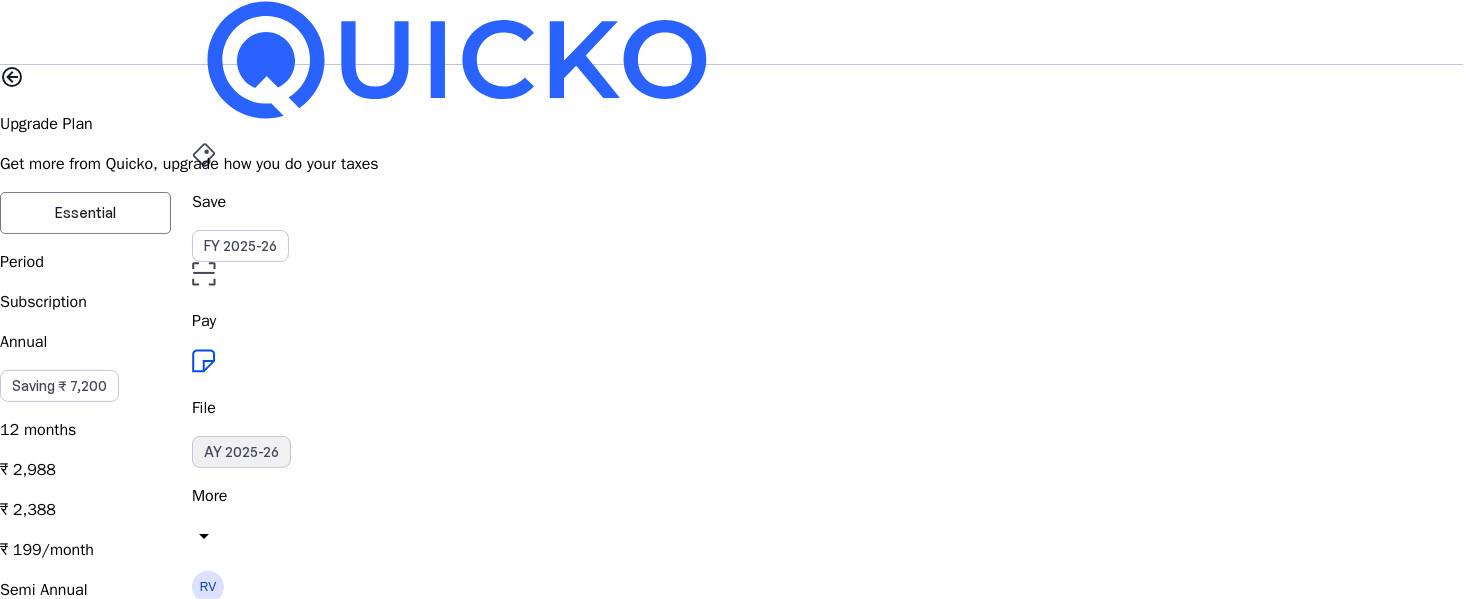 click on "AY 2025-26" at bounding box center (241, 452) 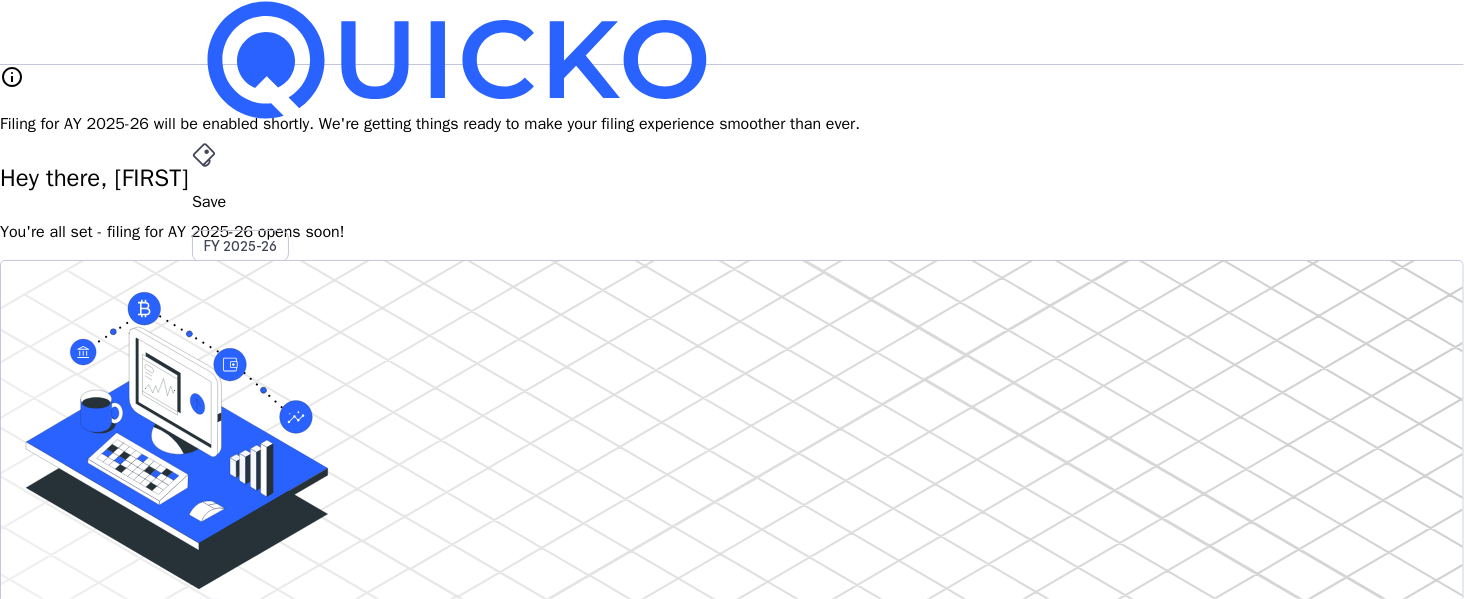 type 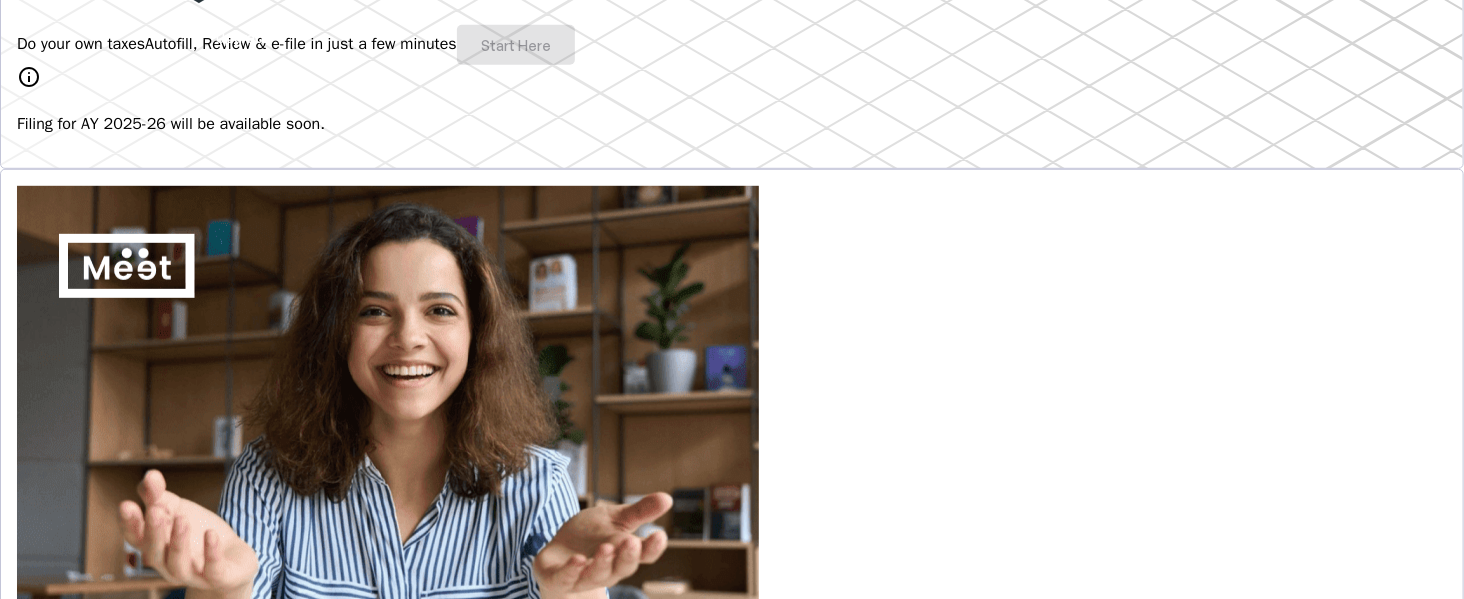 scroll, scrollTop: 533, scrollLeft: 0, axis: vertical 